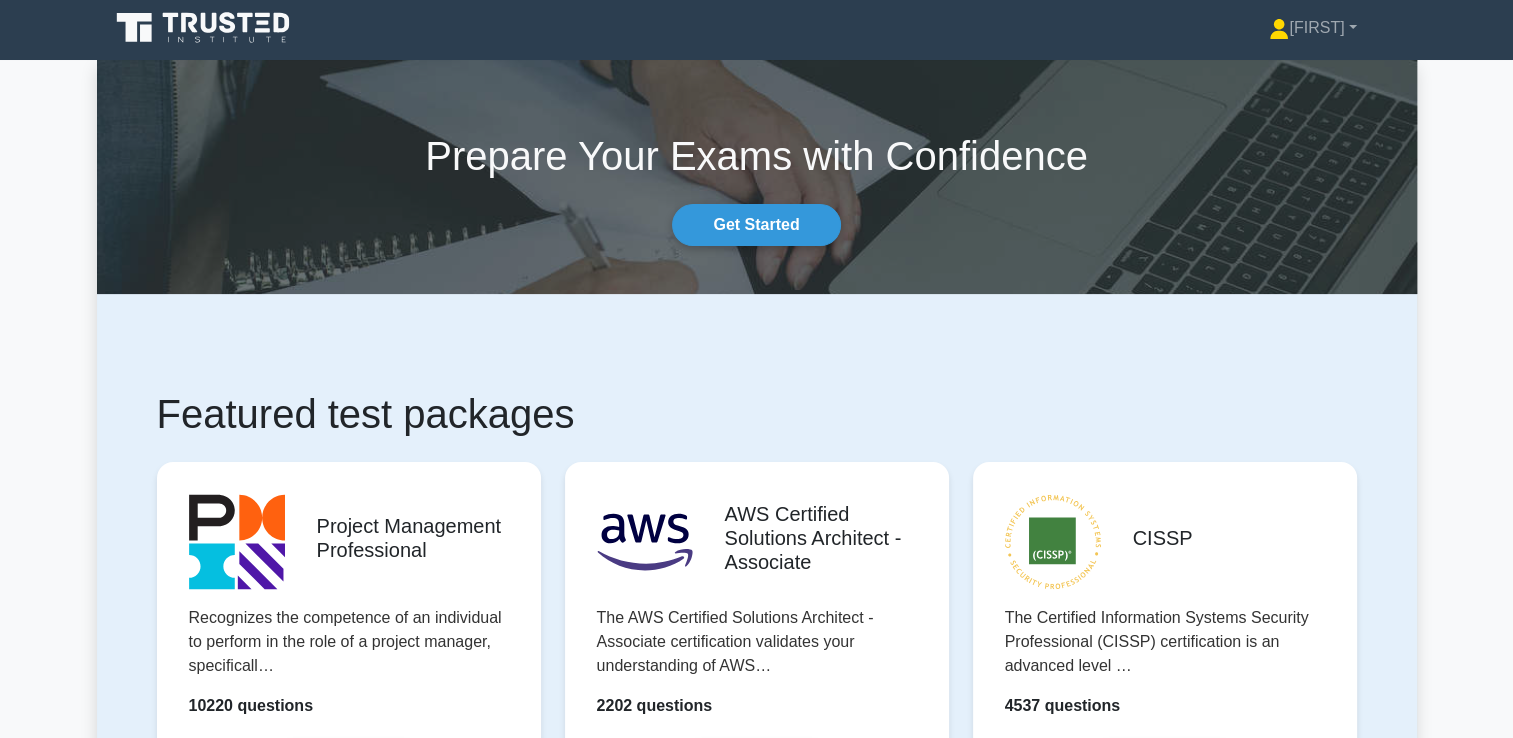 scroll, scrollTop: 0, scrollLeft: 0, axis: both 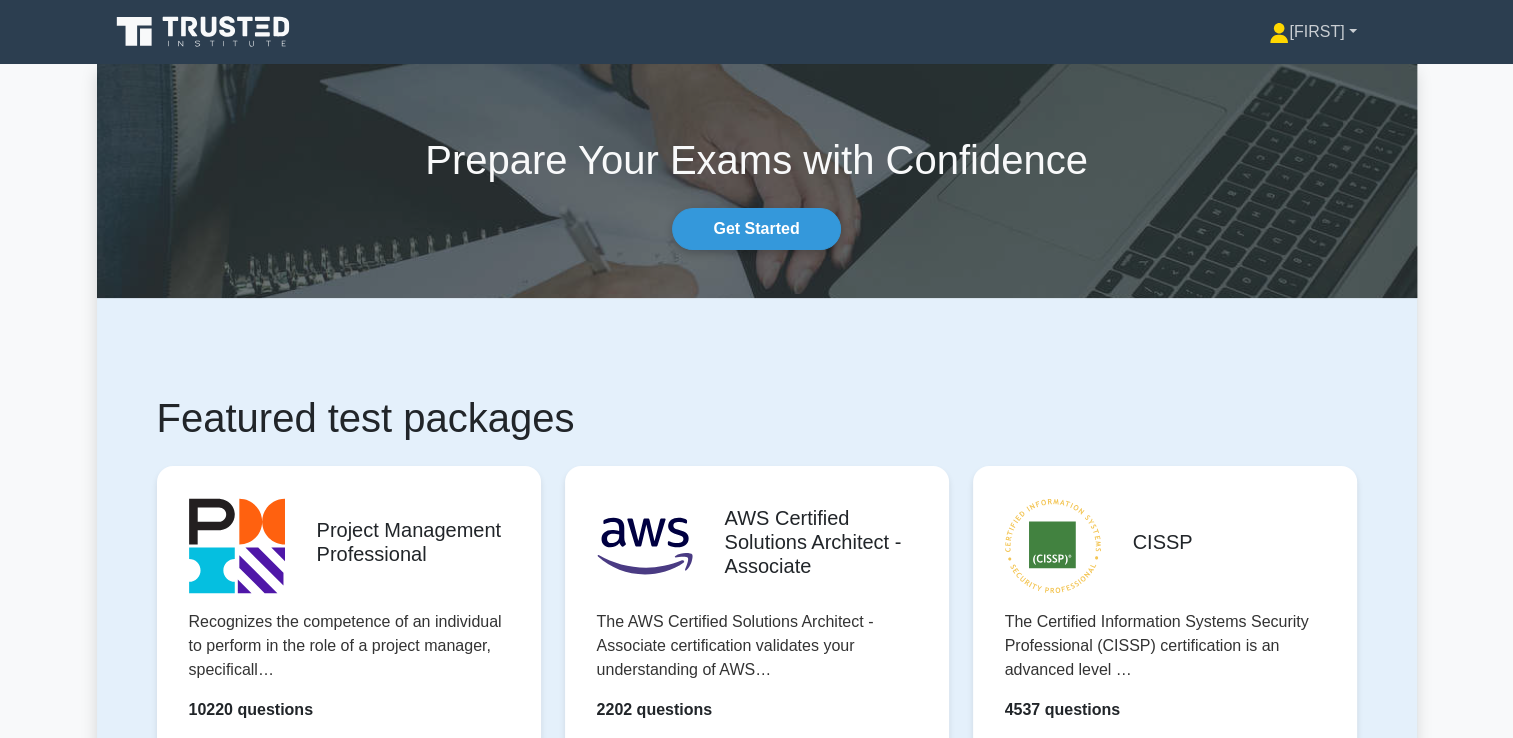 click on "[FIRST]" at bounding box center [1312, 32] 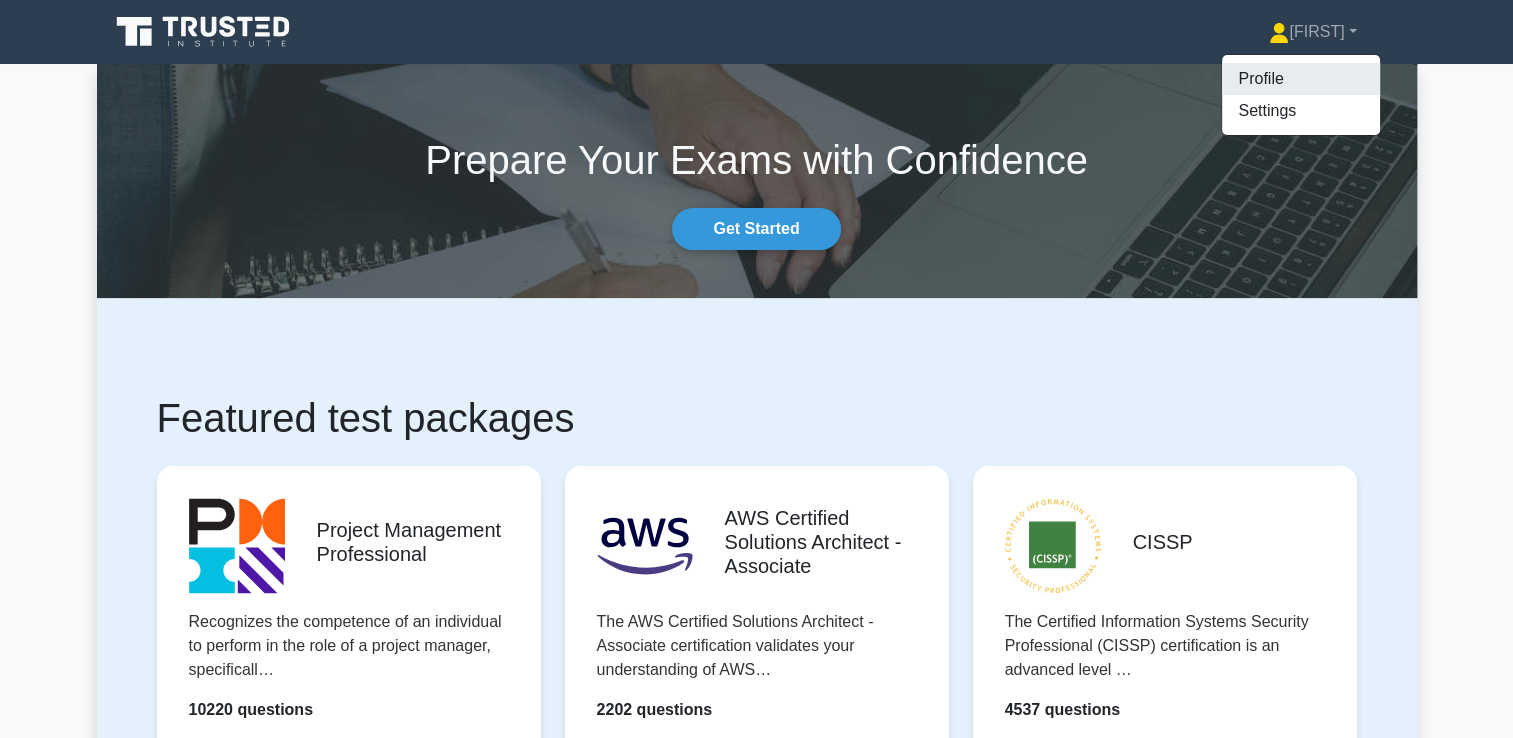click on "Profile" at bounding box center (1301, 79) 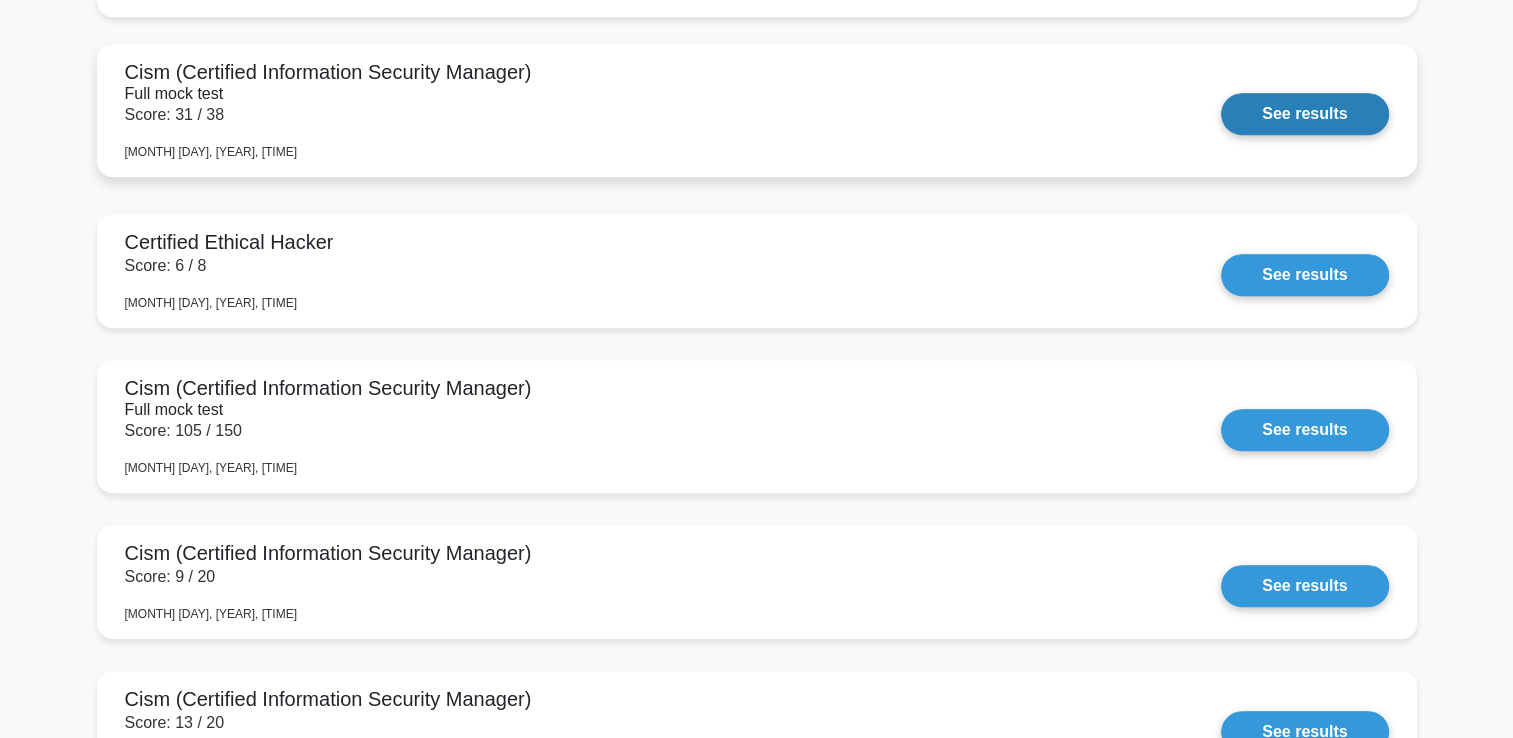 scroll, scrollTop: 1259, scrollLeft: 0, axis: vertical 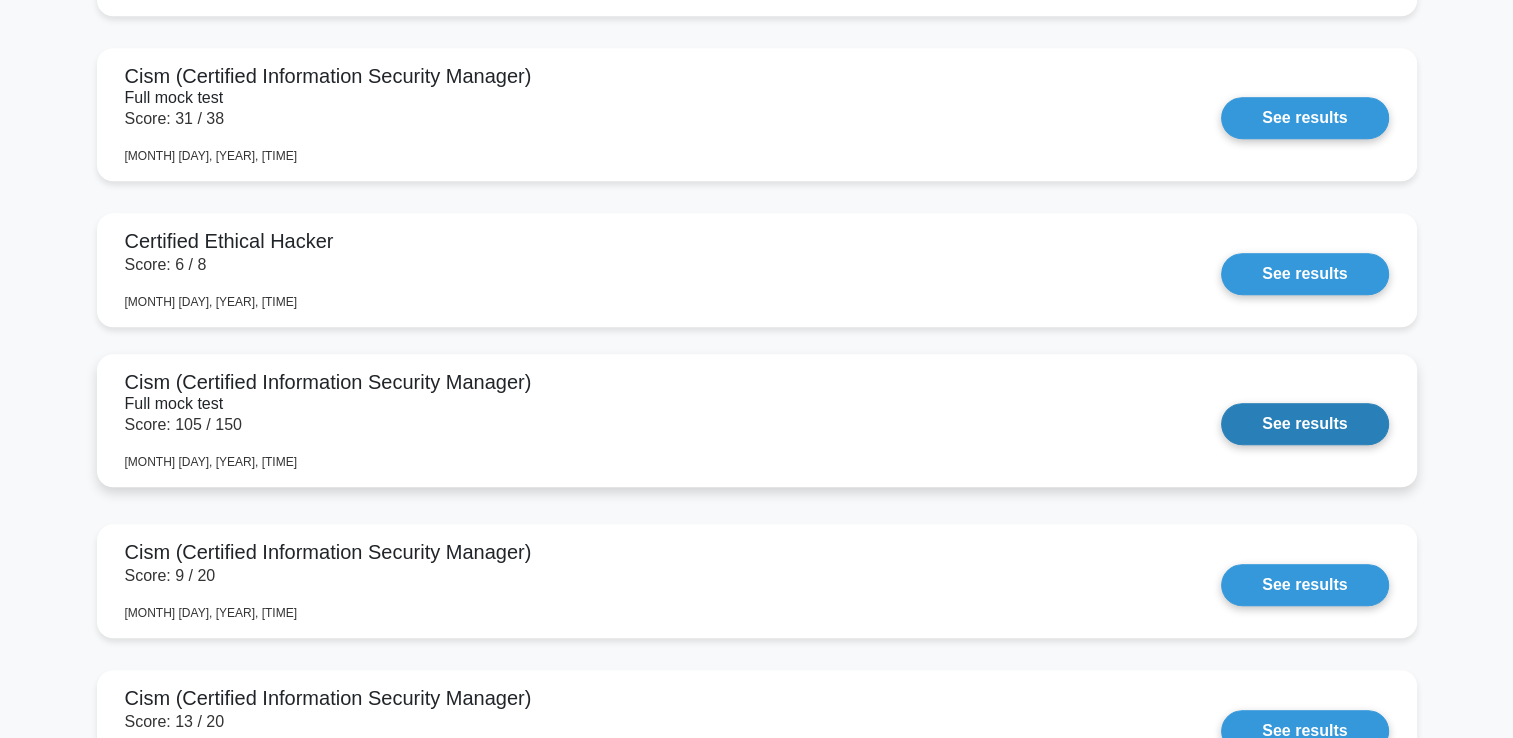 click on "See results" at bounding box center [1304, 424] 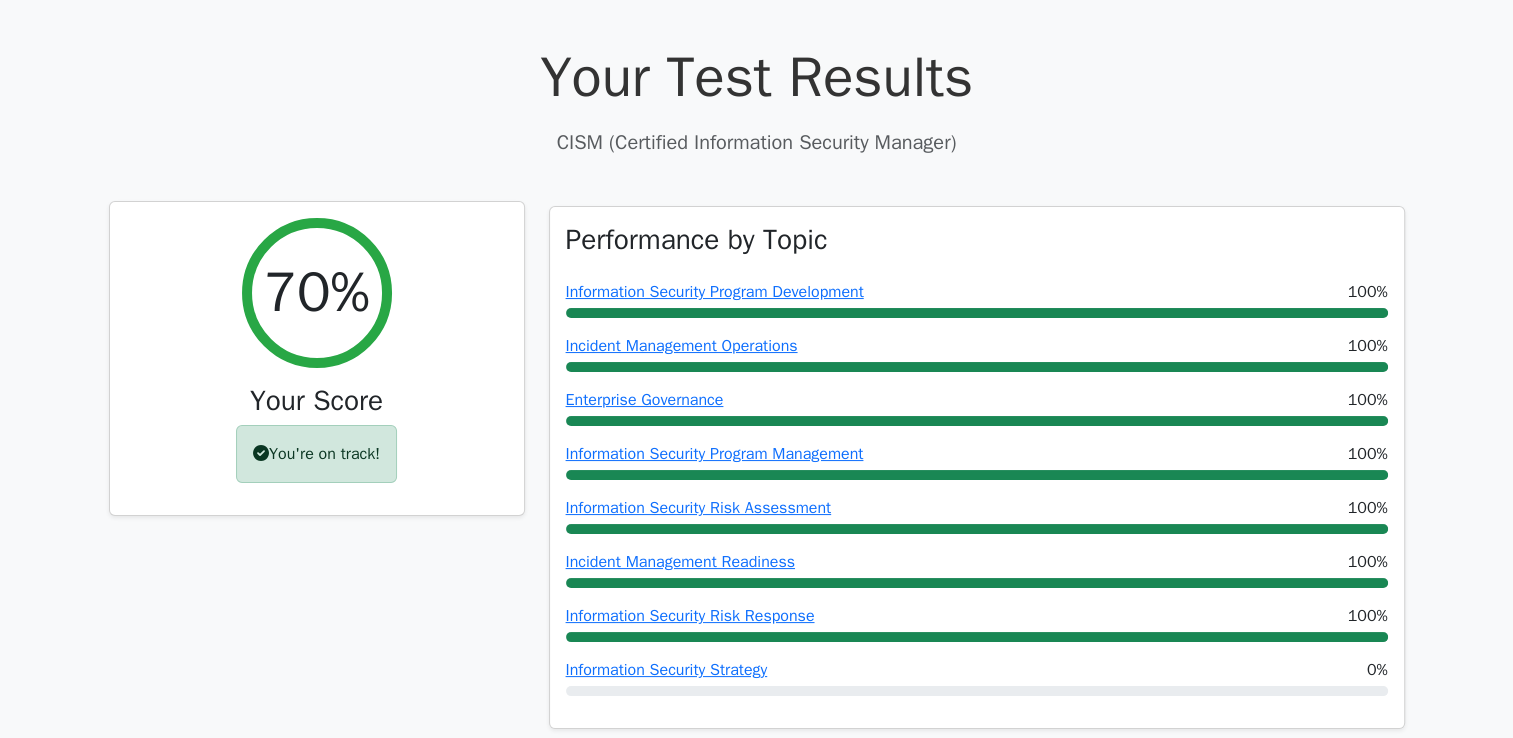 scroll, scrollTop: 86, scrollLeft: 0, axis: vertical 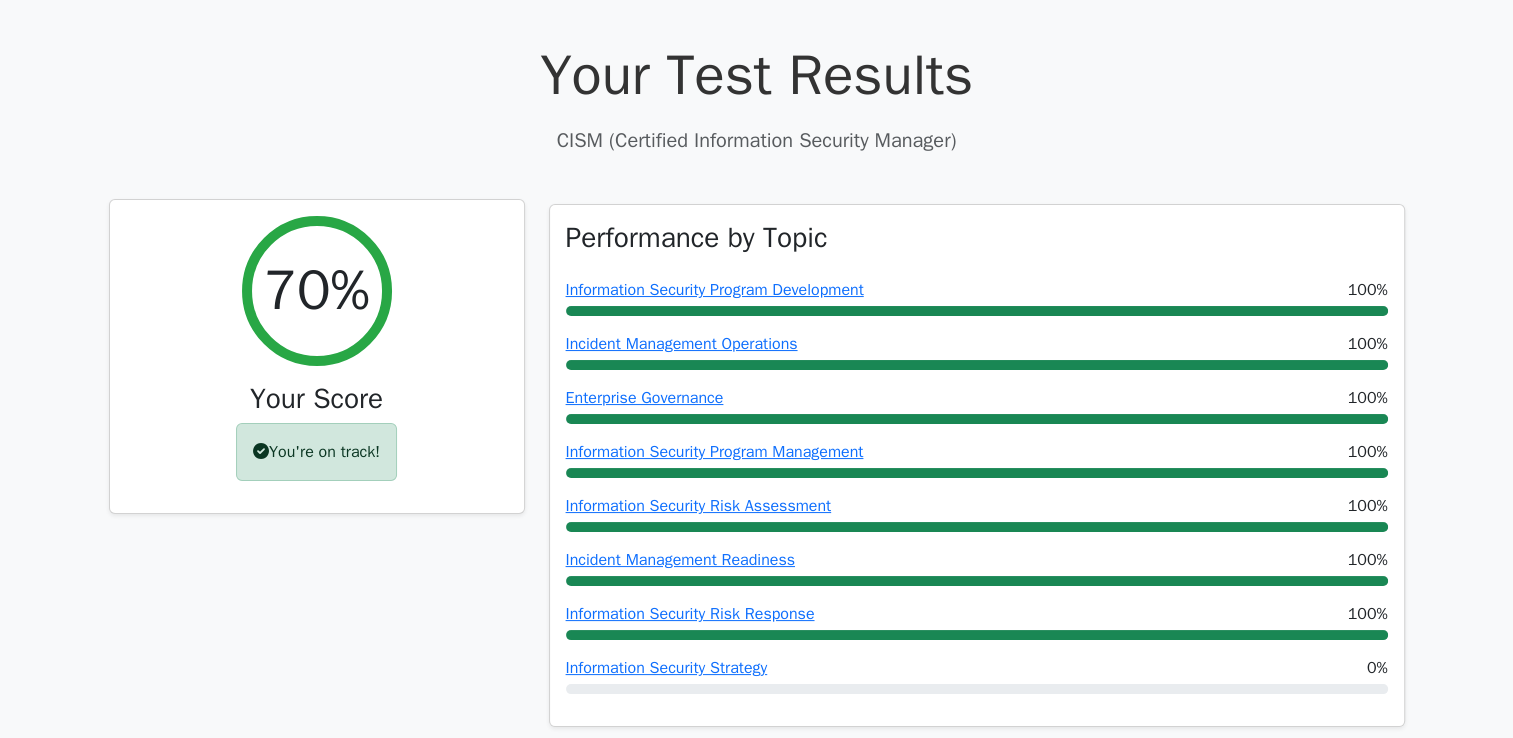 click on "70%
Your Score
You're on track!" at bounding box center [317, 357] 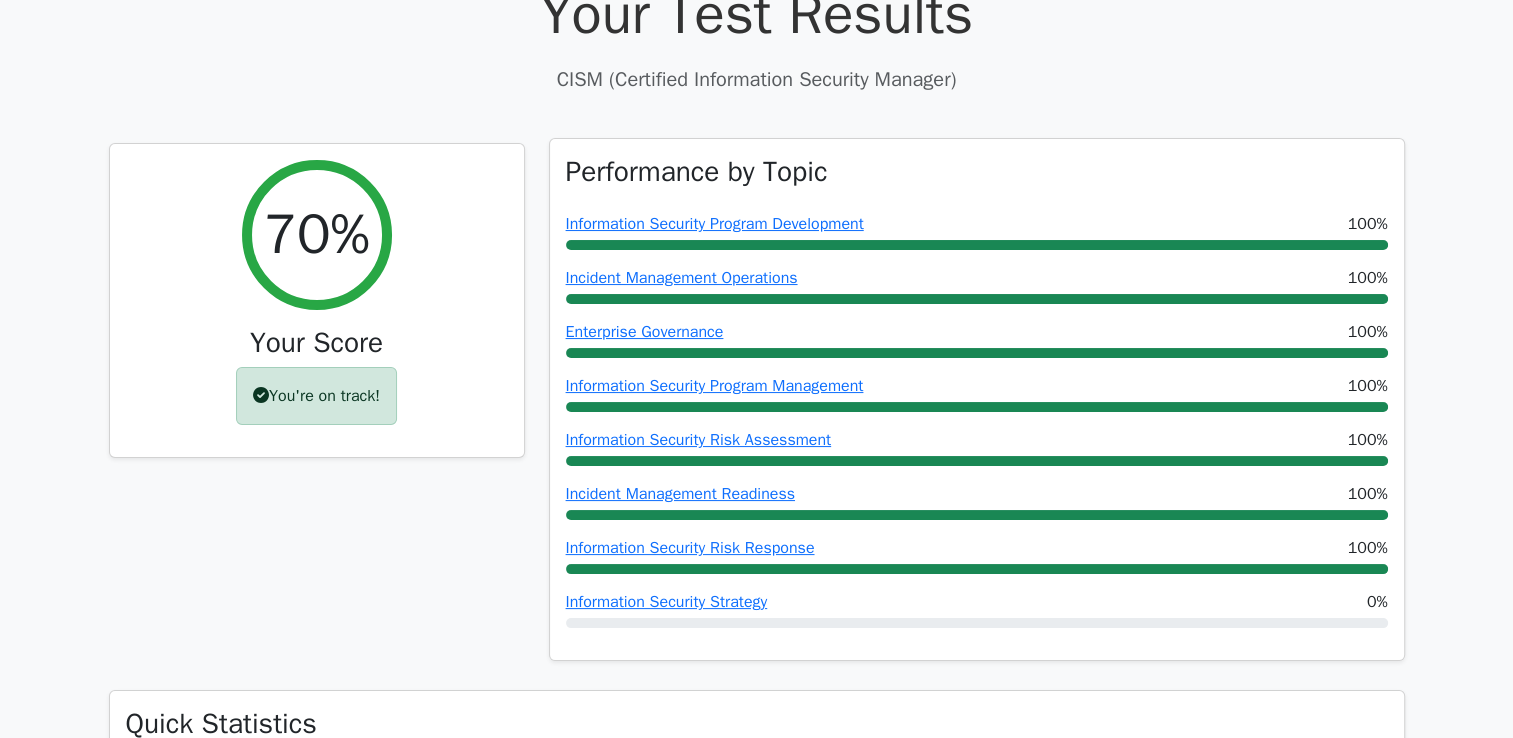 scroll, scrollTop: 150, scrollLeft: 0, axis: vertical 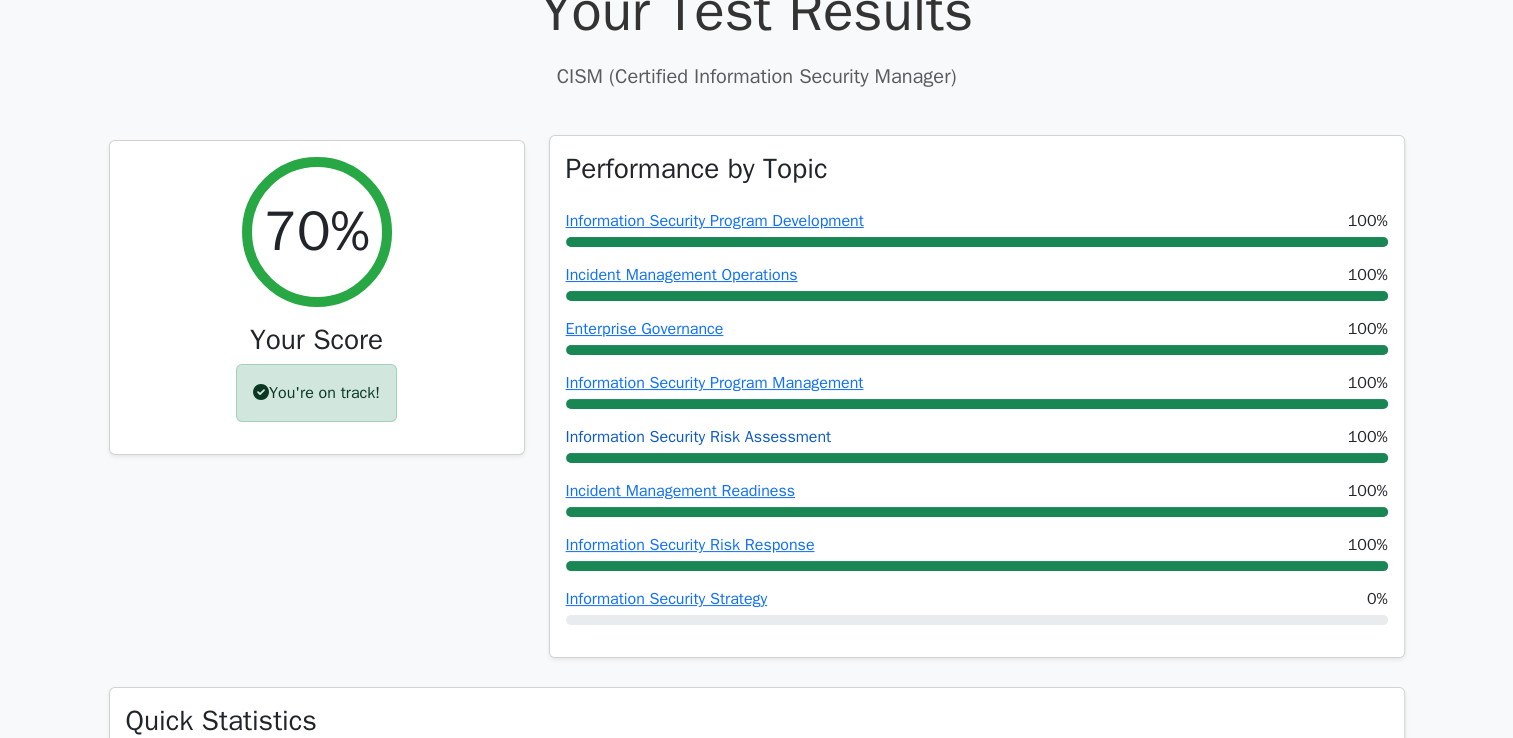 click on "Information Security Risk Assessment" at bounding box center [699, 437] 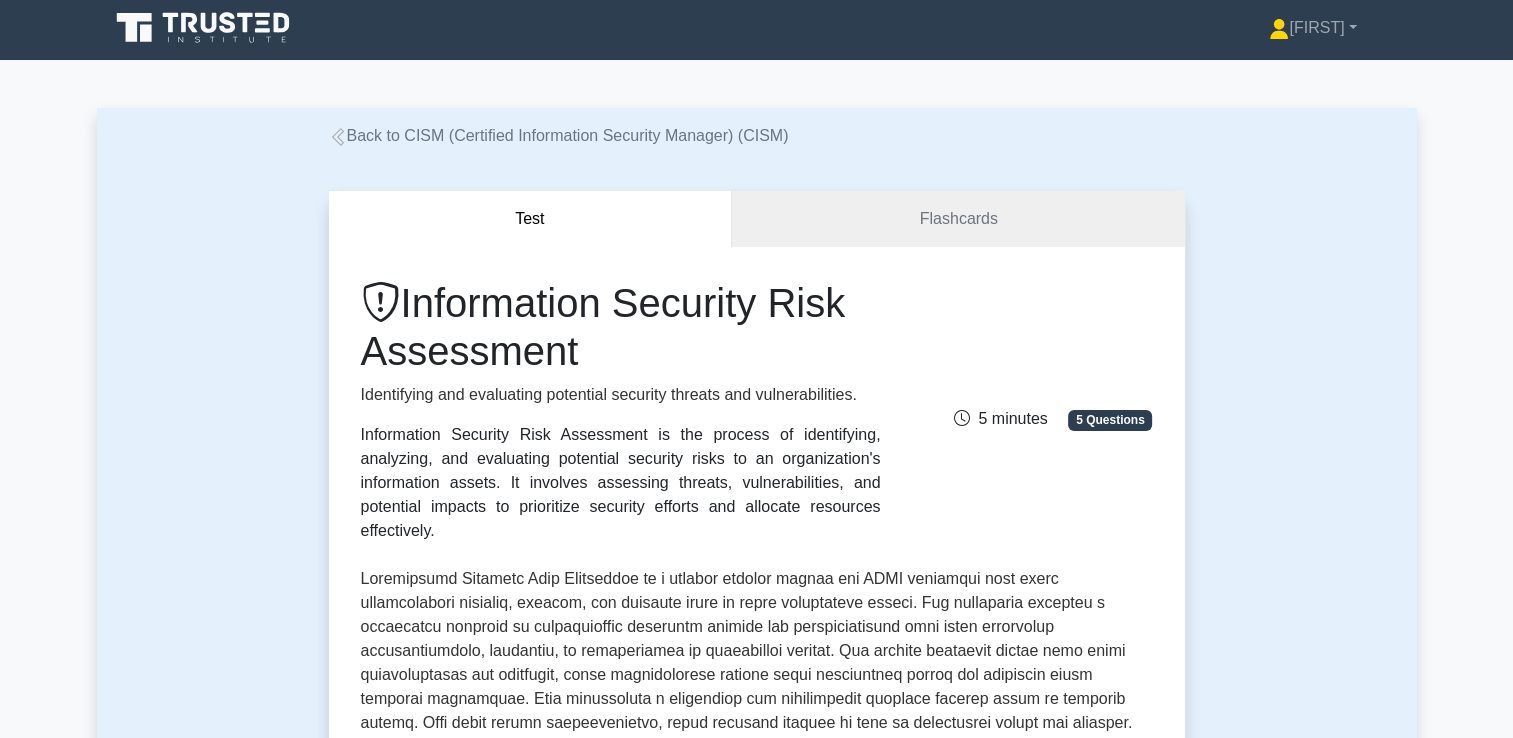 scroll, scrollTop: 0, scrollLeft: 0, axis: both 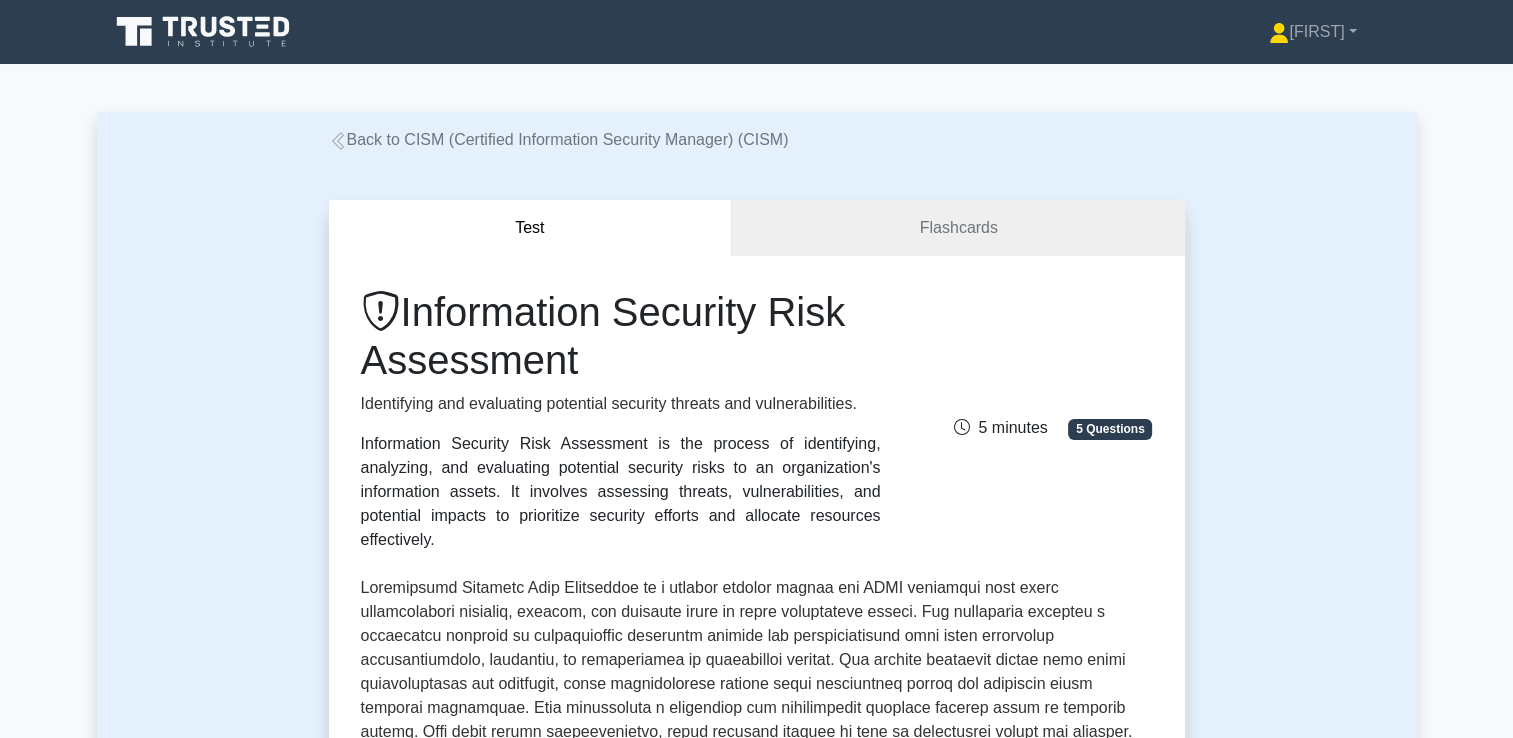 click 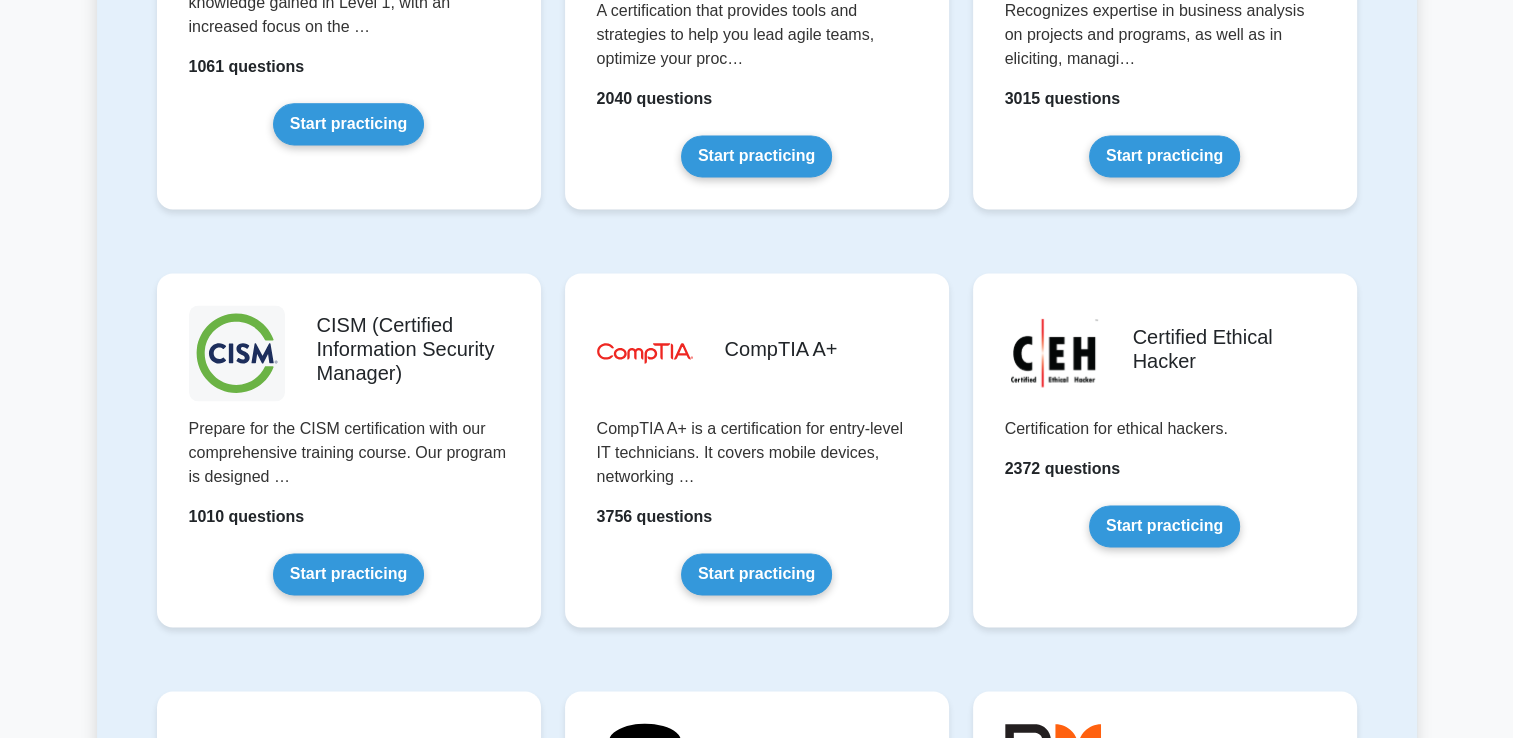 scroll, scrollTop: 2702, scrollLeft: 0, axis: vertical 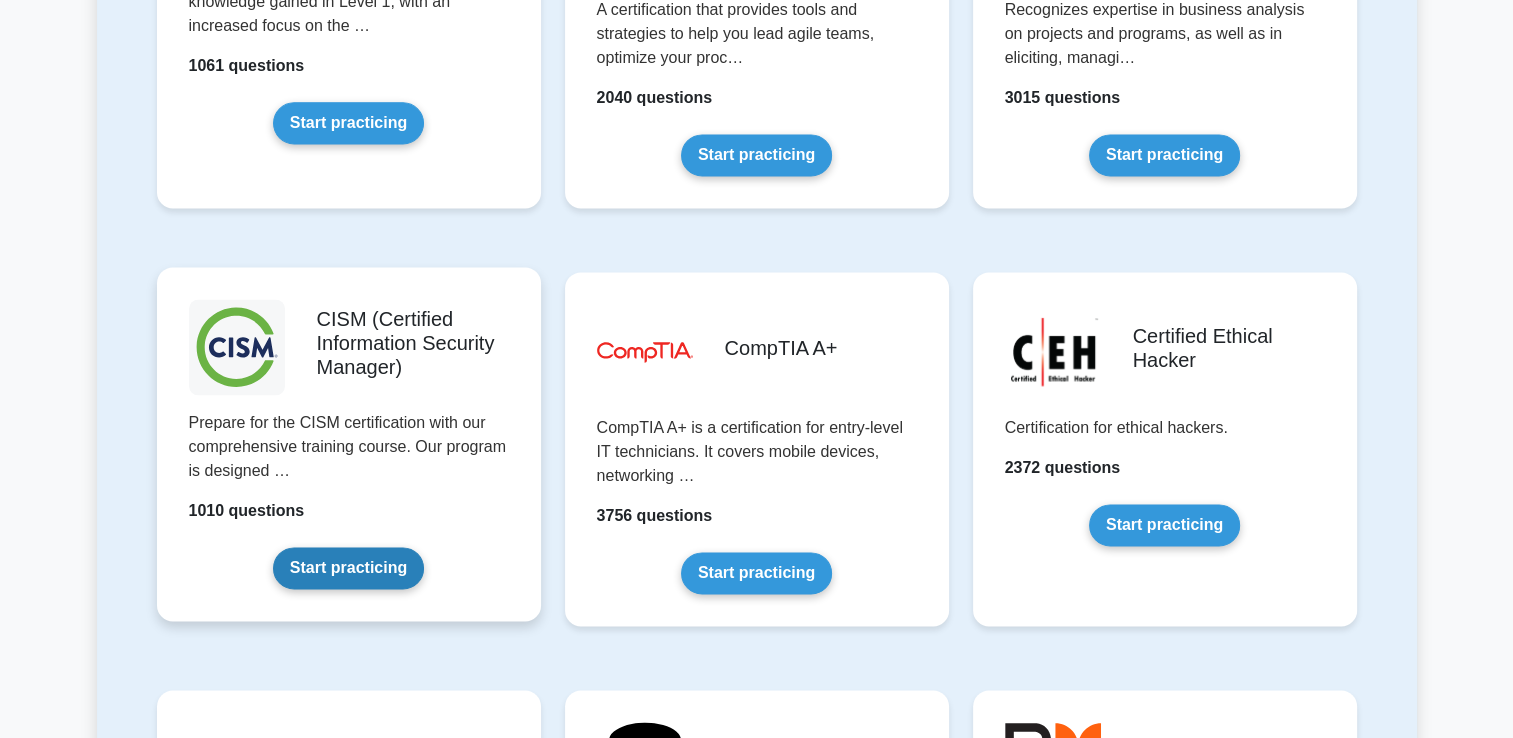 click on "Start practicing" at bounding box center (348, 568) 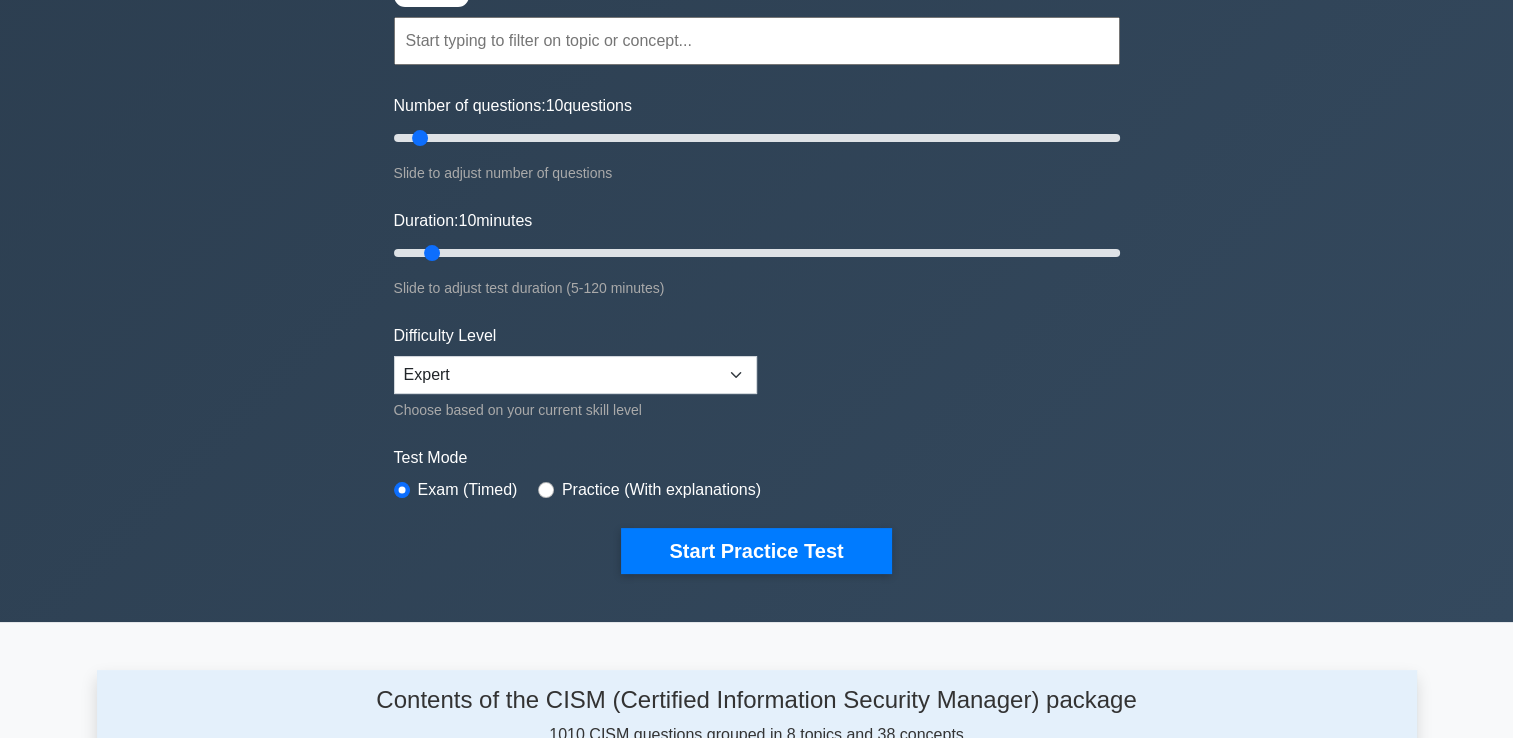 scroll, scrollTop: 180, scrollLeft: 0, axis: vertical 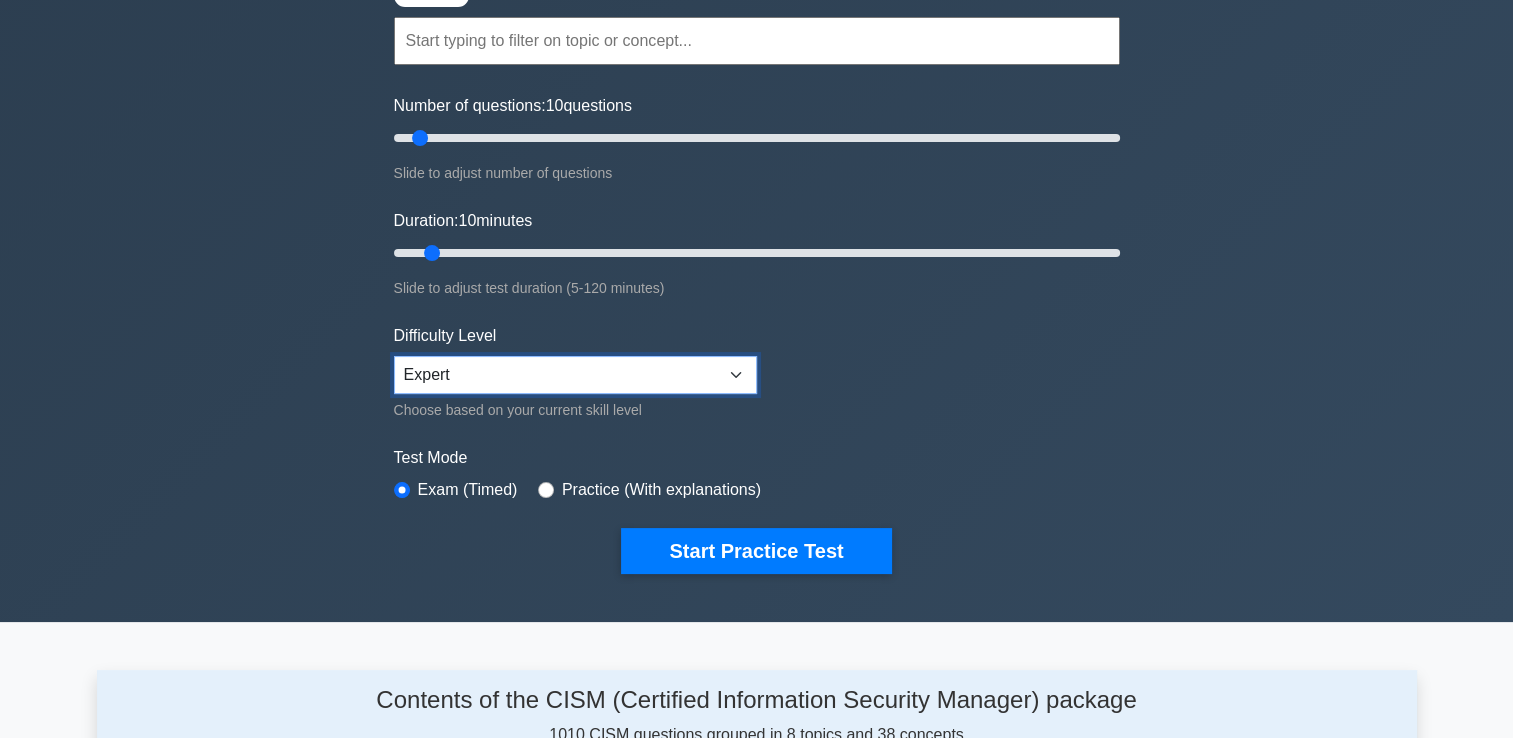 click on "Beginner
Intermediate
Expert" at bounding box center [575, 375] 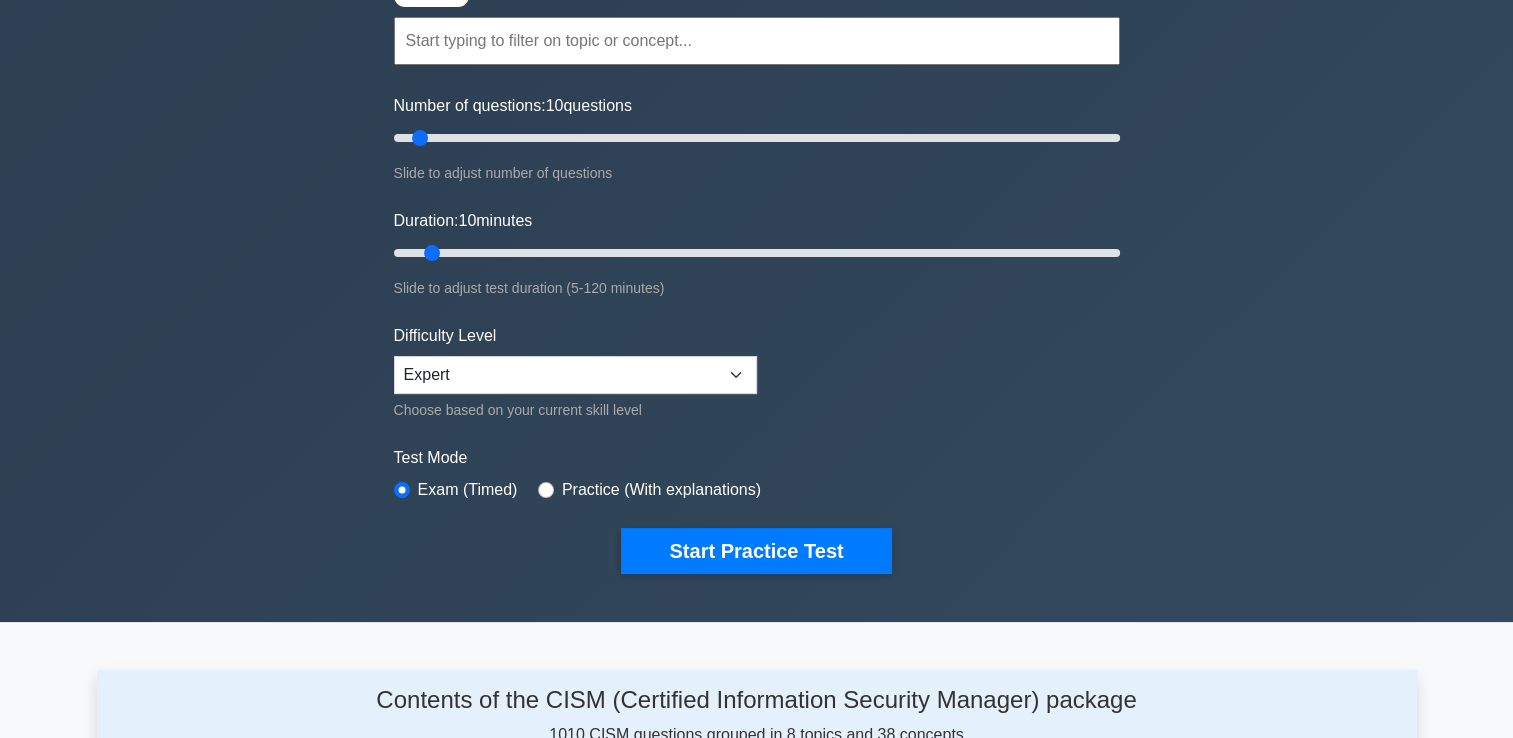 click on ".clsa-1{fill:#f6f7f8;}.clsa-2{fill:#6bb345;}.clsa-3{fill:#1d2e5c;}
CISM (Certified Information Security Manager)
Customize Your Next Practice Test
Topics
Enterprise Governance
Information Security Strategy
Information Security Risk Assessment
Information Security Risk Response
Information Security Program Development" at bounding box center [756, 253] 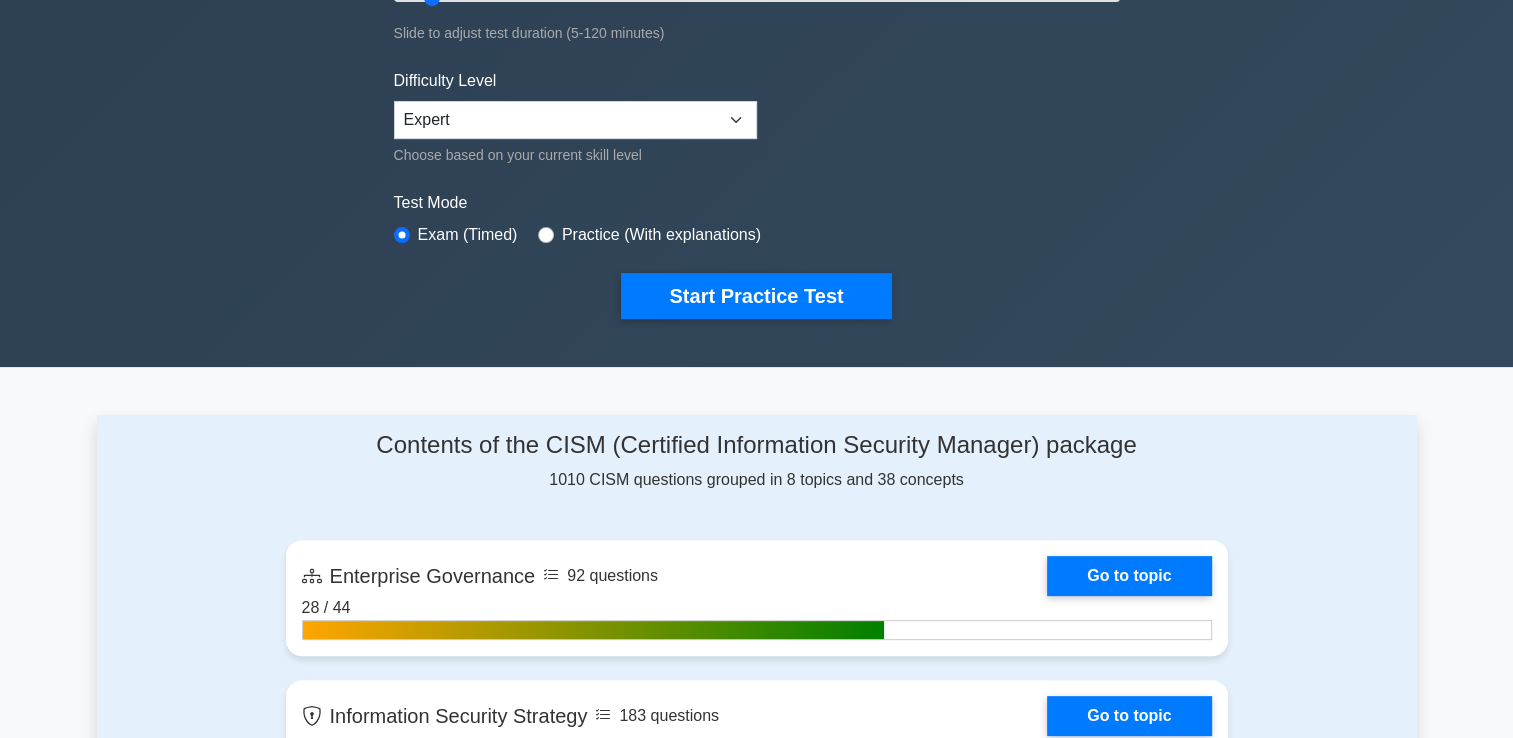 scroll, scrollTop: 0, scrollLeft: 0, axis: both 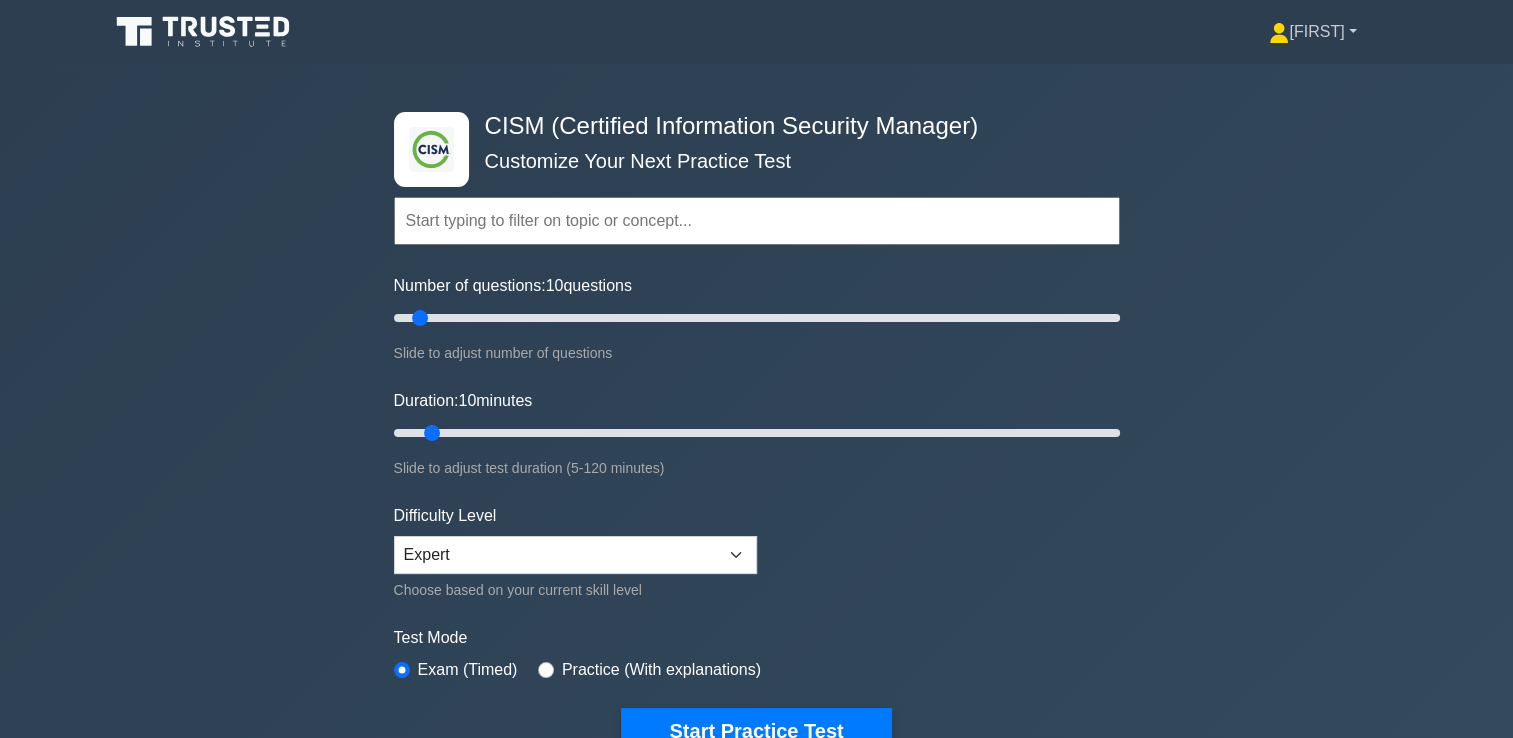click on "[FIRST]" at bounding box center [1312, 32] 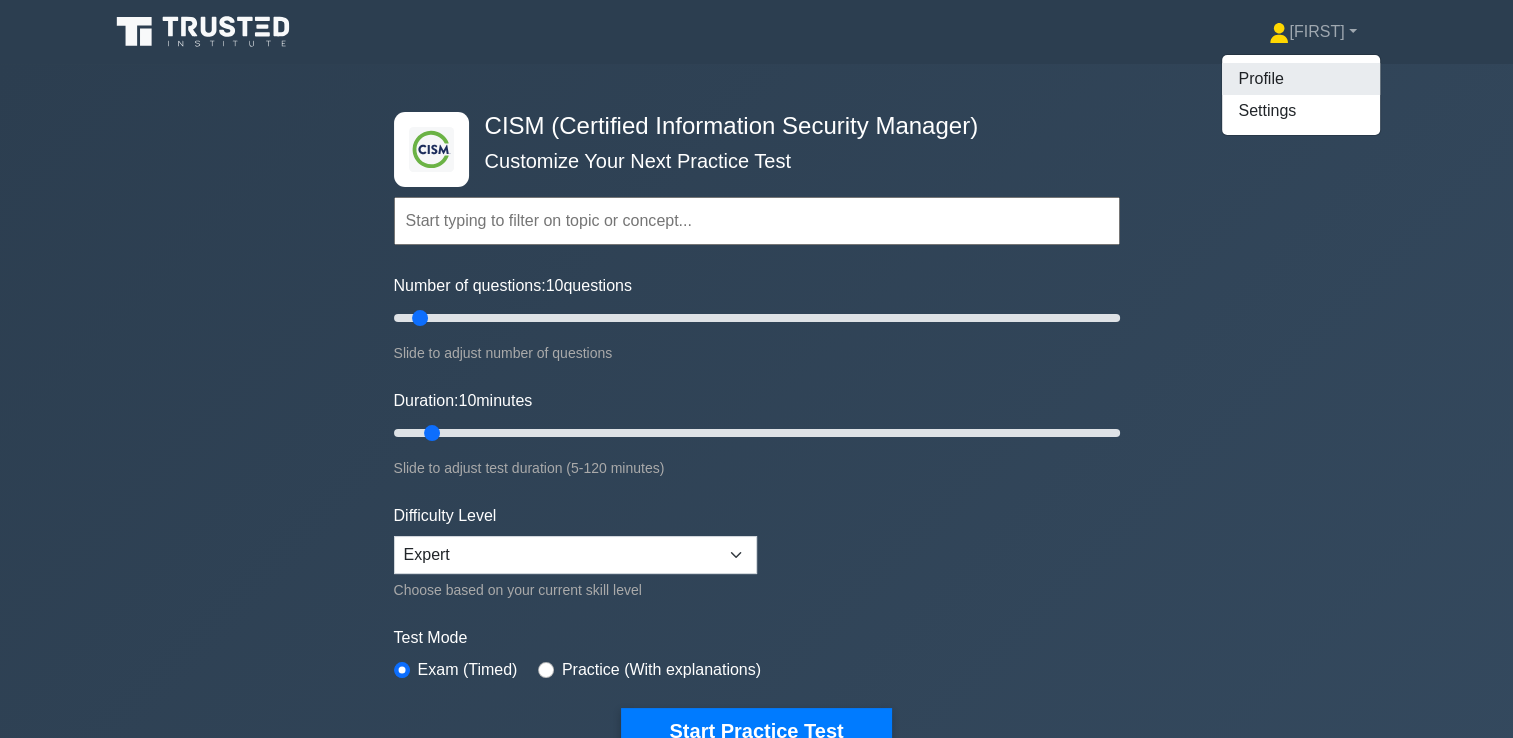 click on "Profile" at bounding box center [1301, 79] 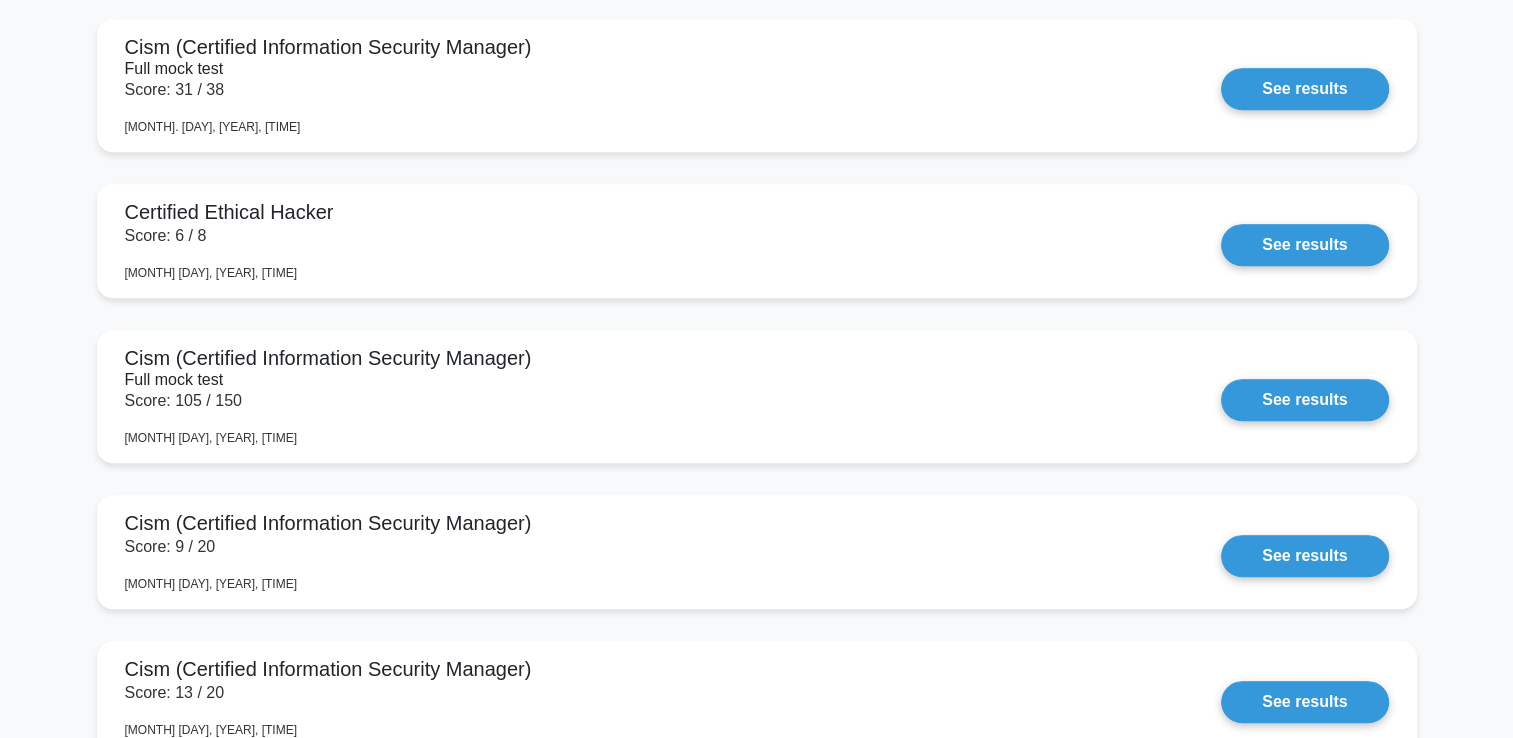 scroll, scrollTop: 1287, scrollLeft: 0, axis: vertical 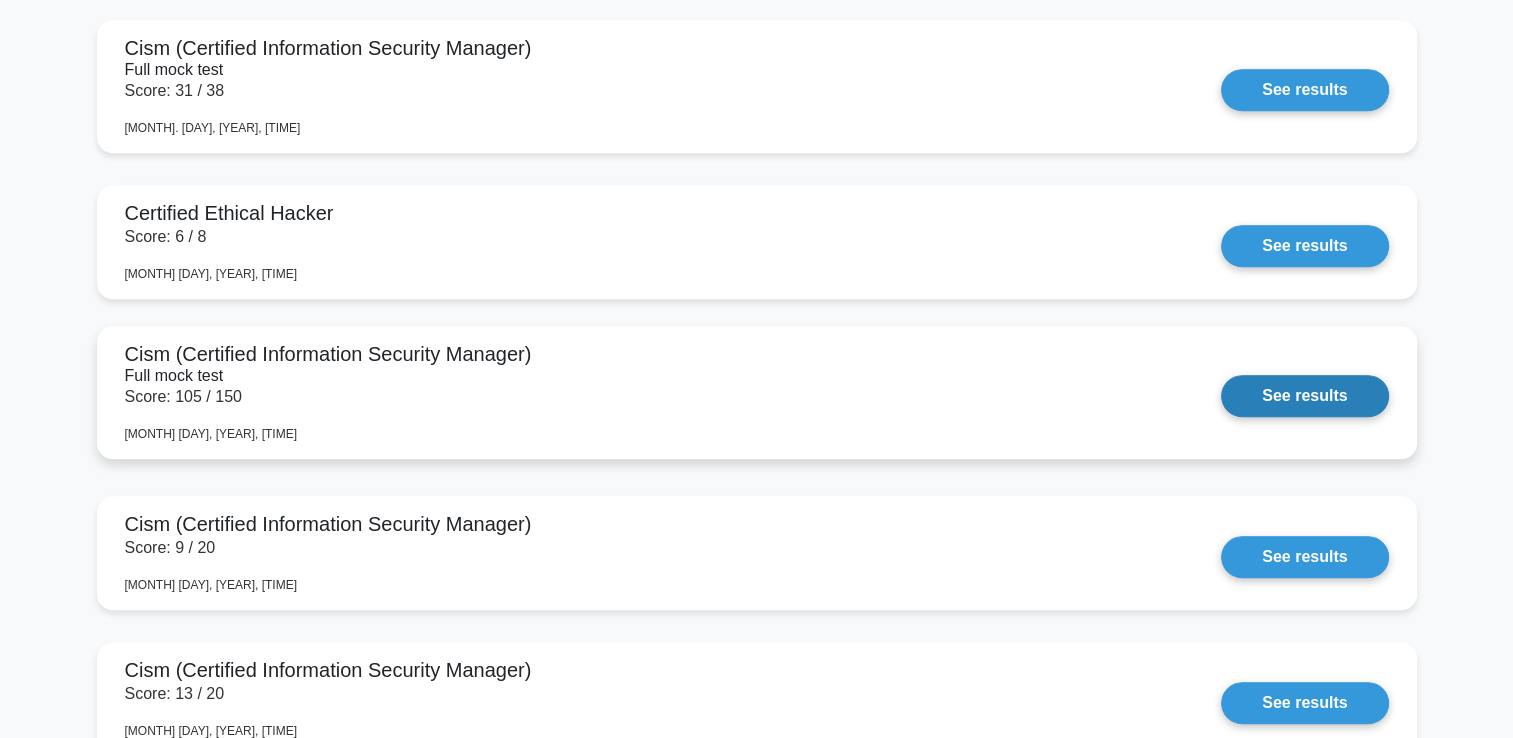 click on "See results" at bounding box center [1304, 396] 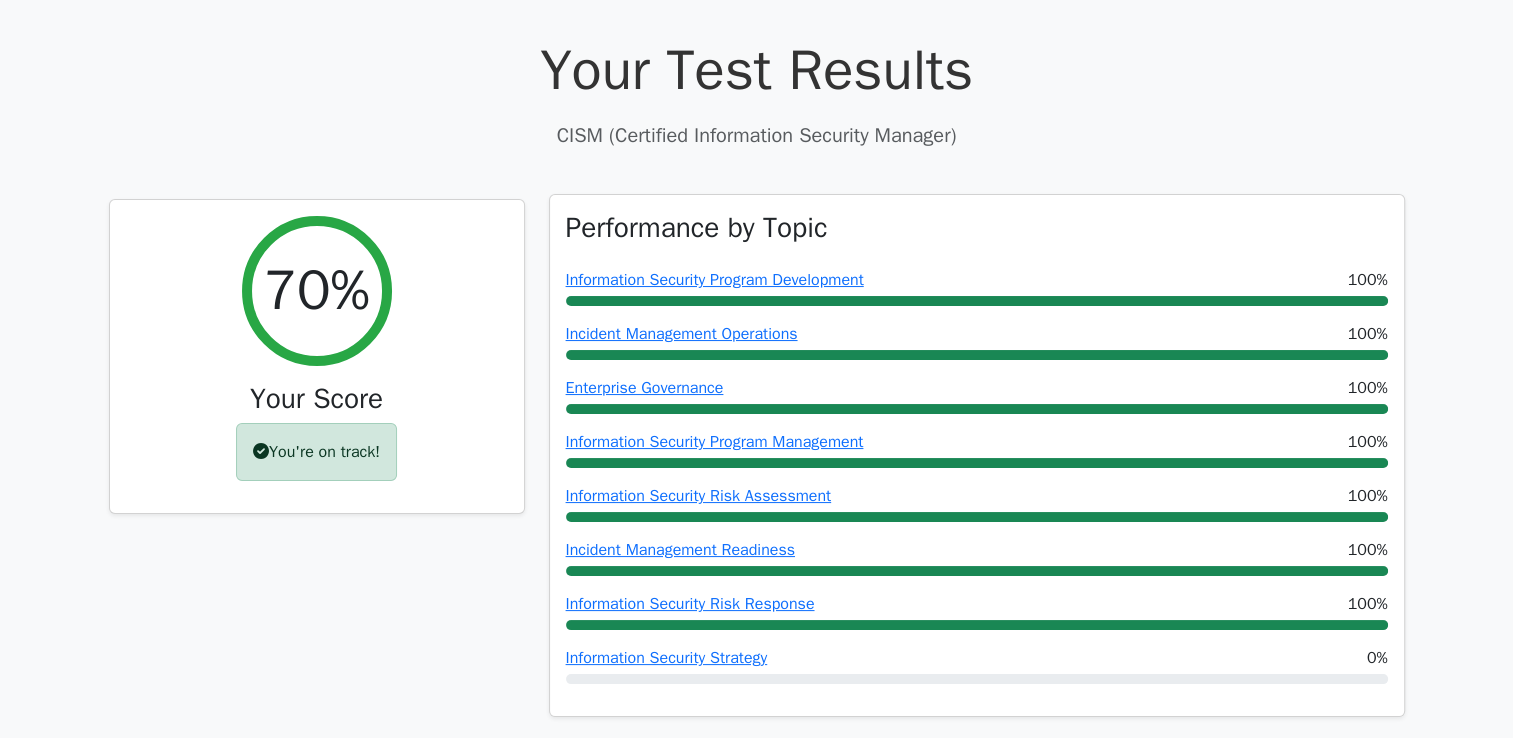 scroll, scrollTop: 92, scrollLeft: 0, axis: vertical 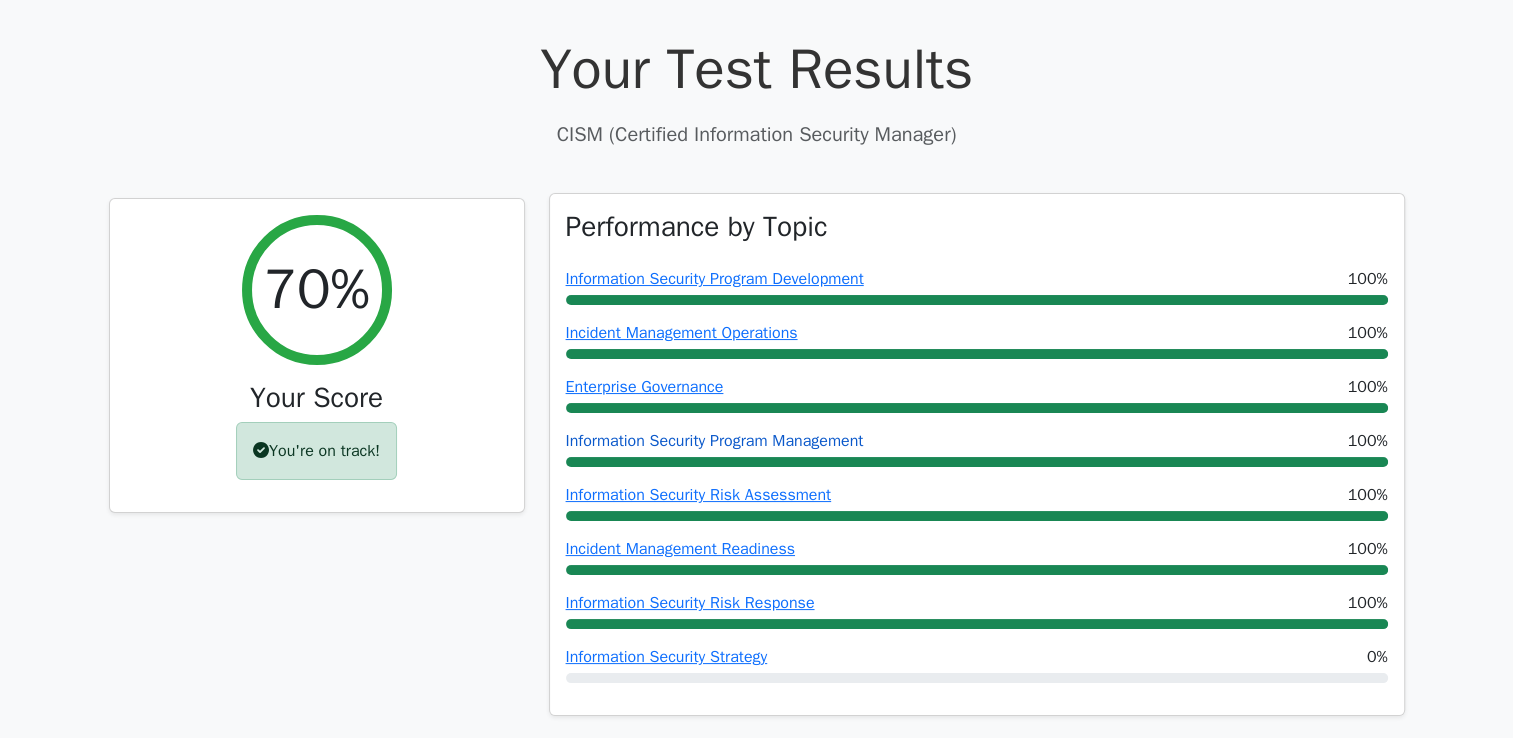 click on "Information Security Program Management" at bounding box center (715, 441) 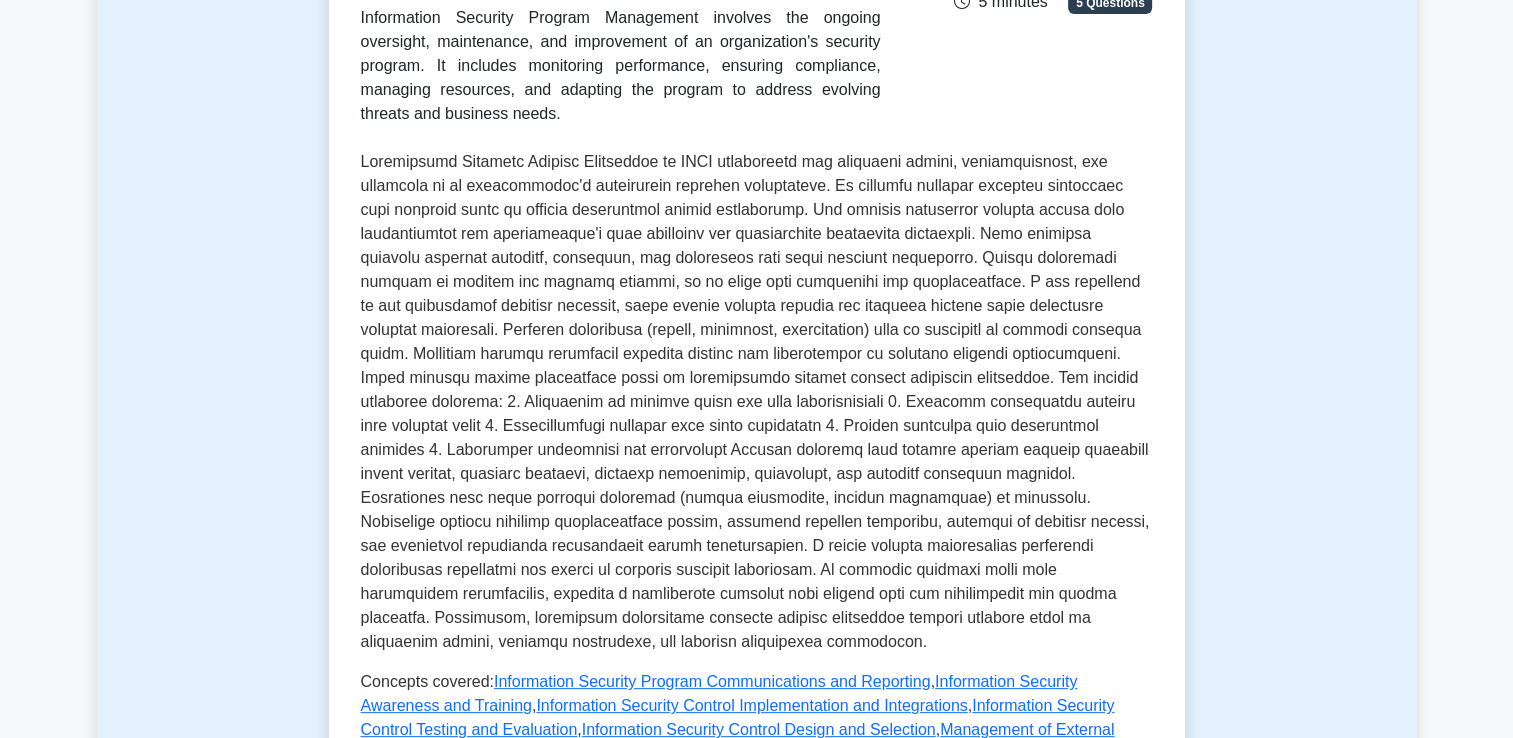 scroll, scrollTop: 428, scrollLeft: 0, axis: vertical 